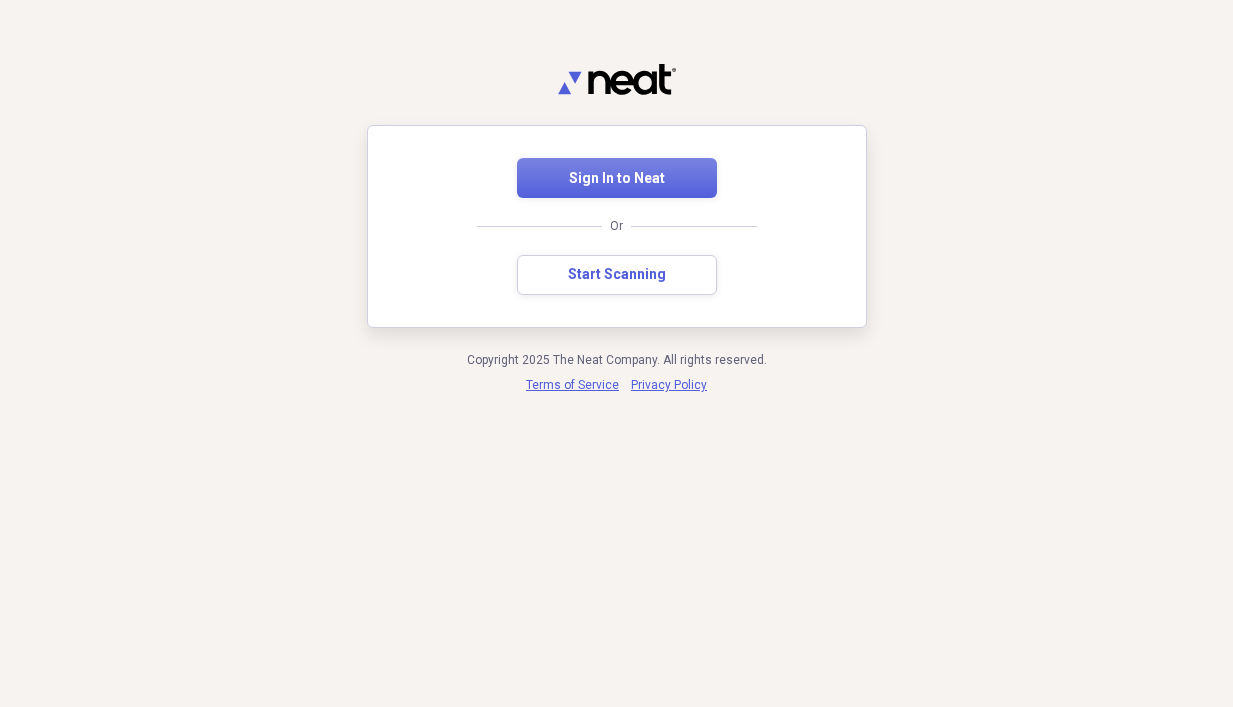 scroll, scrollTop: 0, scrollLeft: 0, axis: both 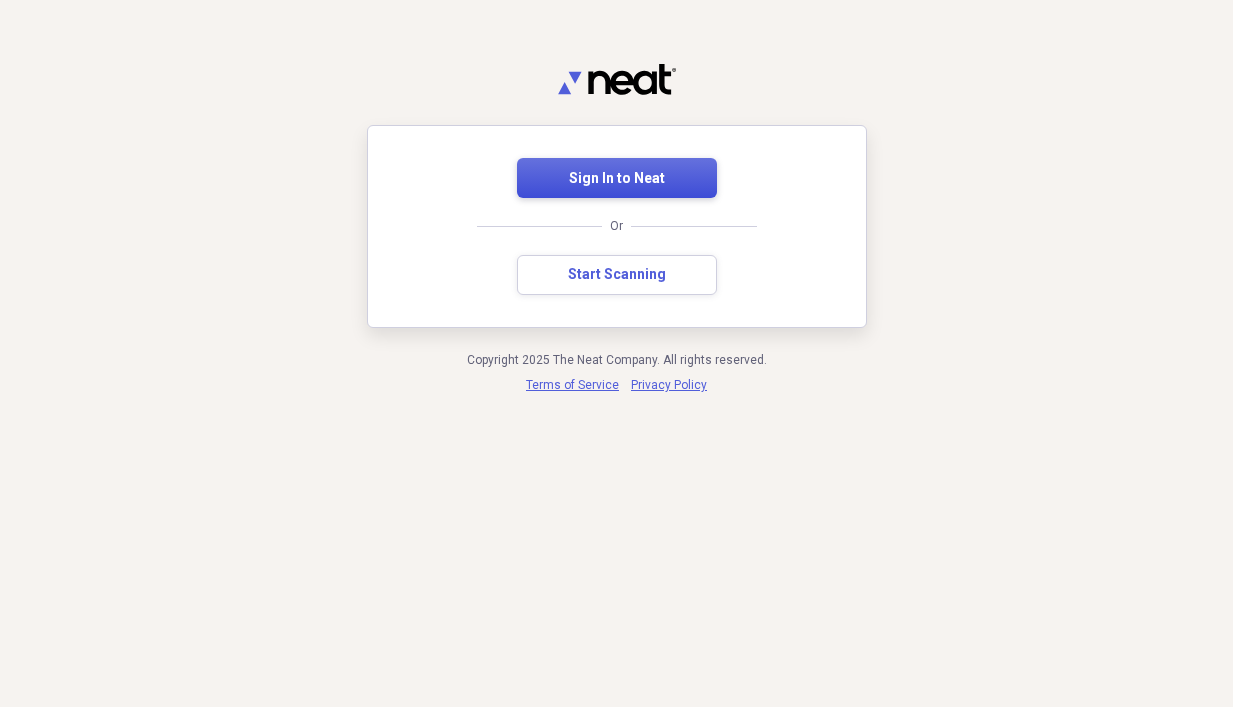 click on "Sign In to Neat" at bounding box center (617, 179) 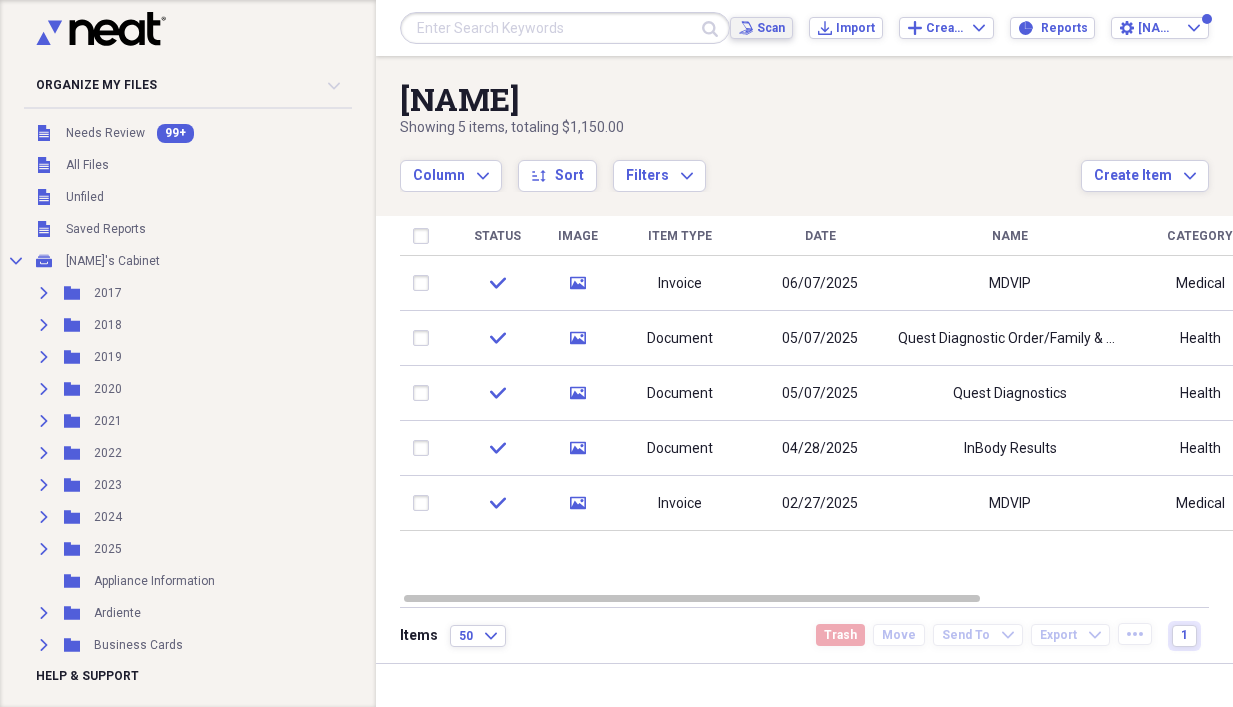 click on "Scan" at bounding box center [770, 28] 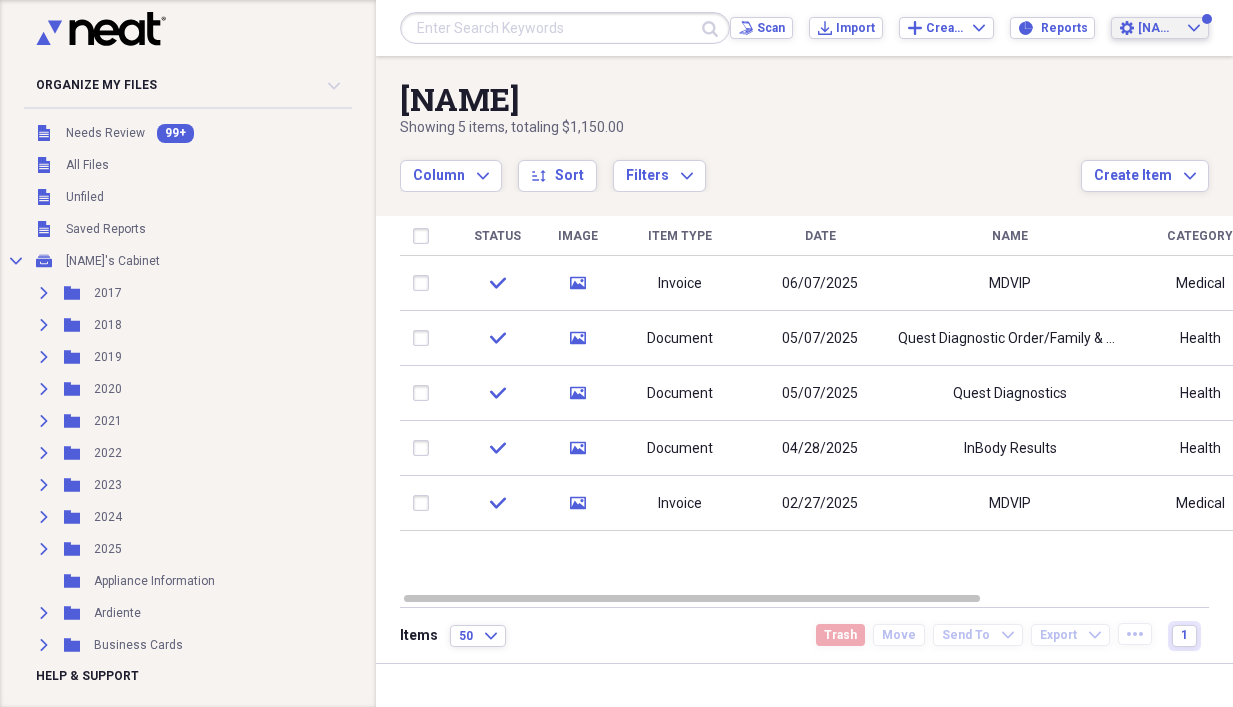 click on "Expand" 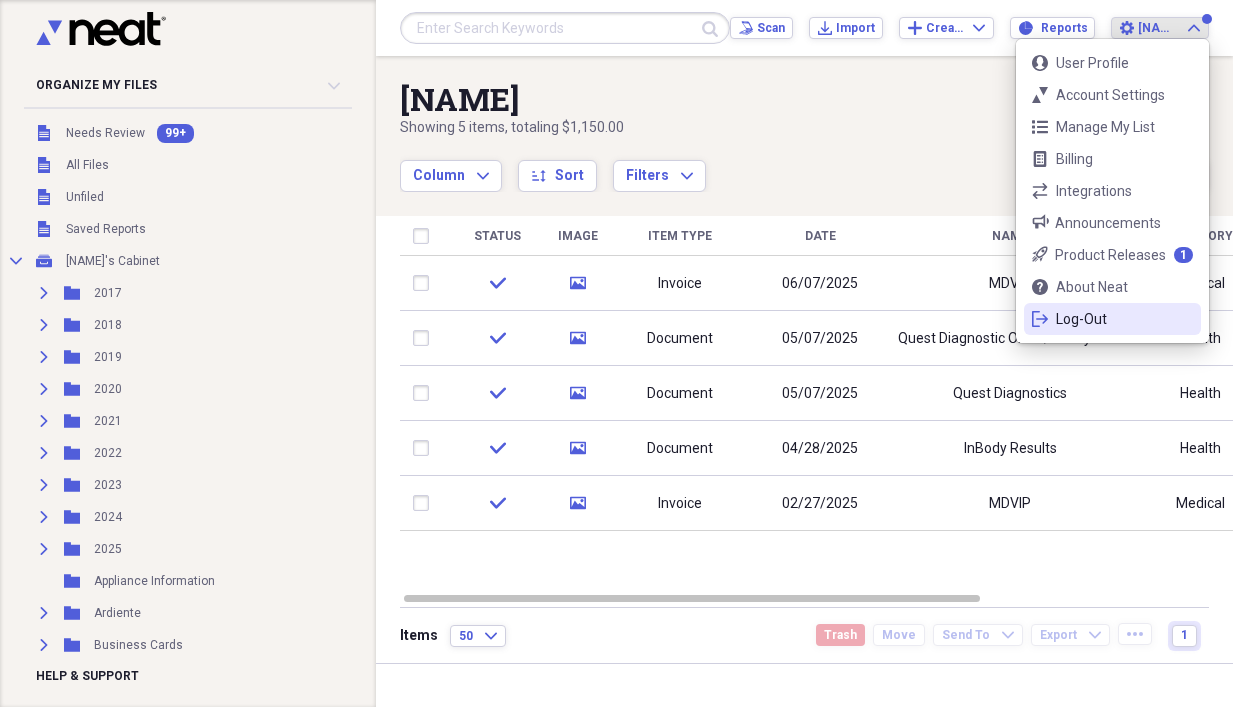 click on "Log-Out" at bounding box center [1112, 319] 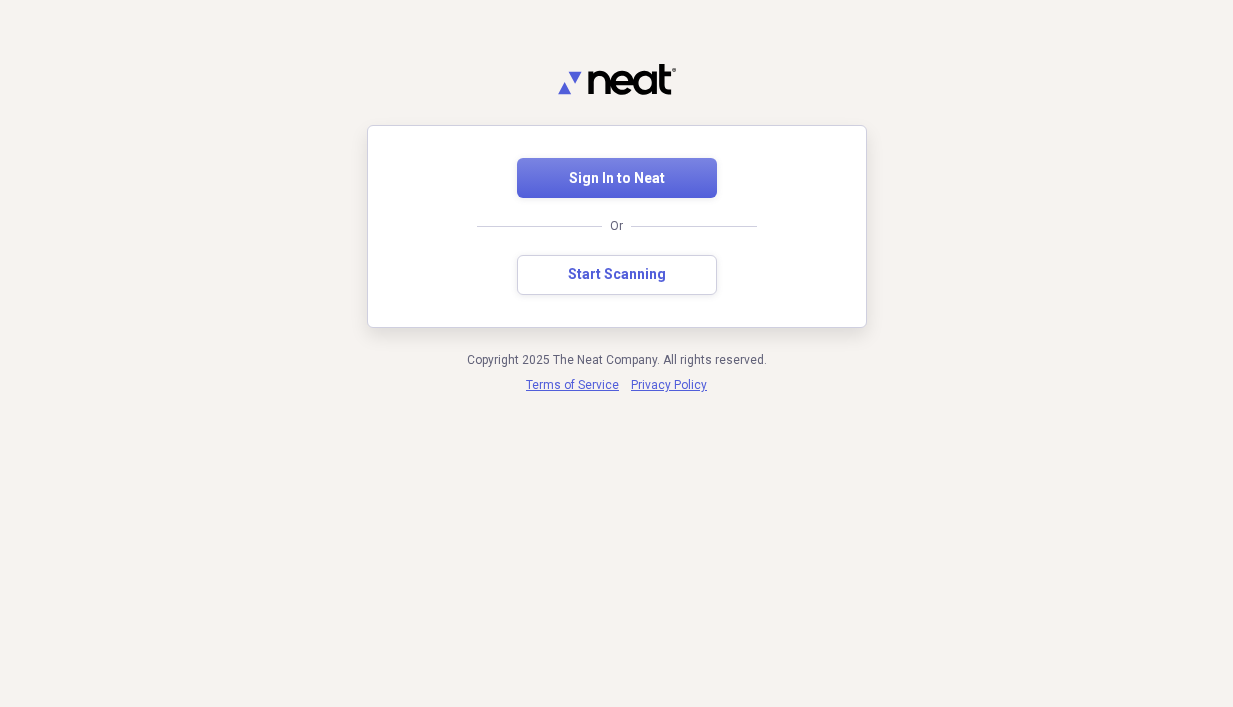 scroll, scrollTop: 0, scrollLeft: 0, axis: both 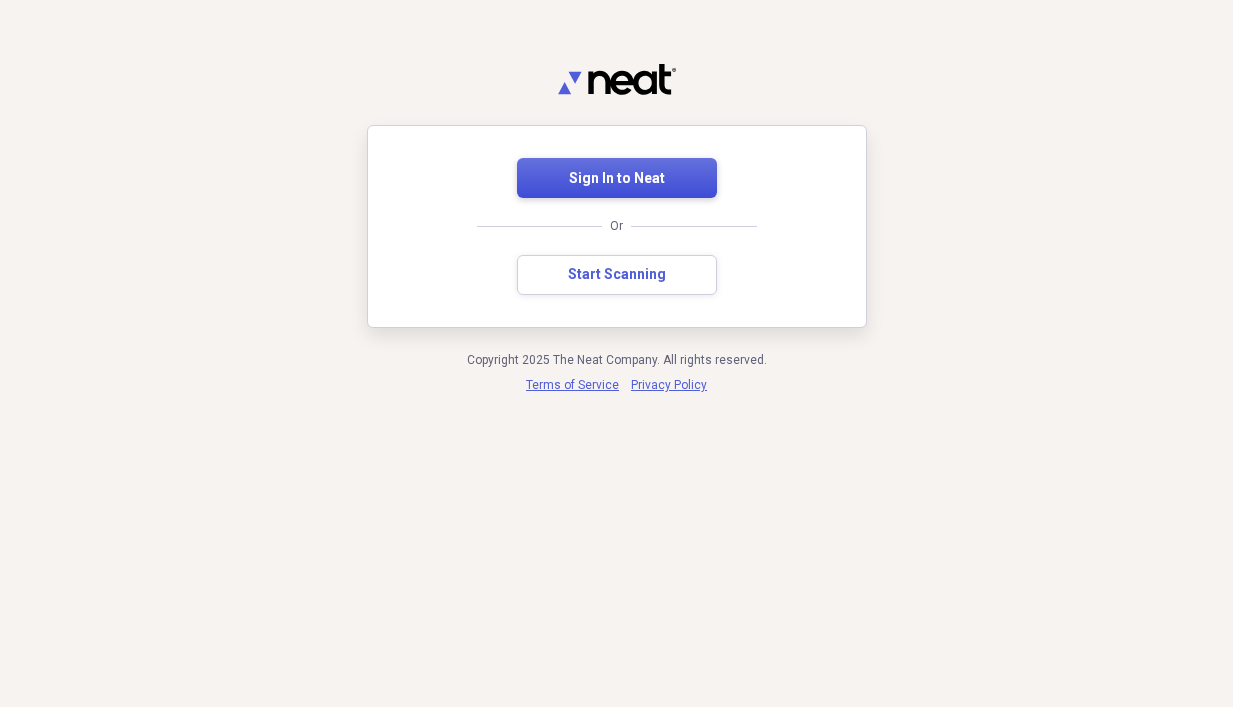 click on "Sign In to Neat" at bounding box center [617, 179] 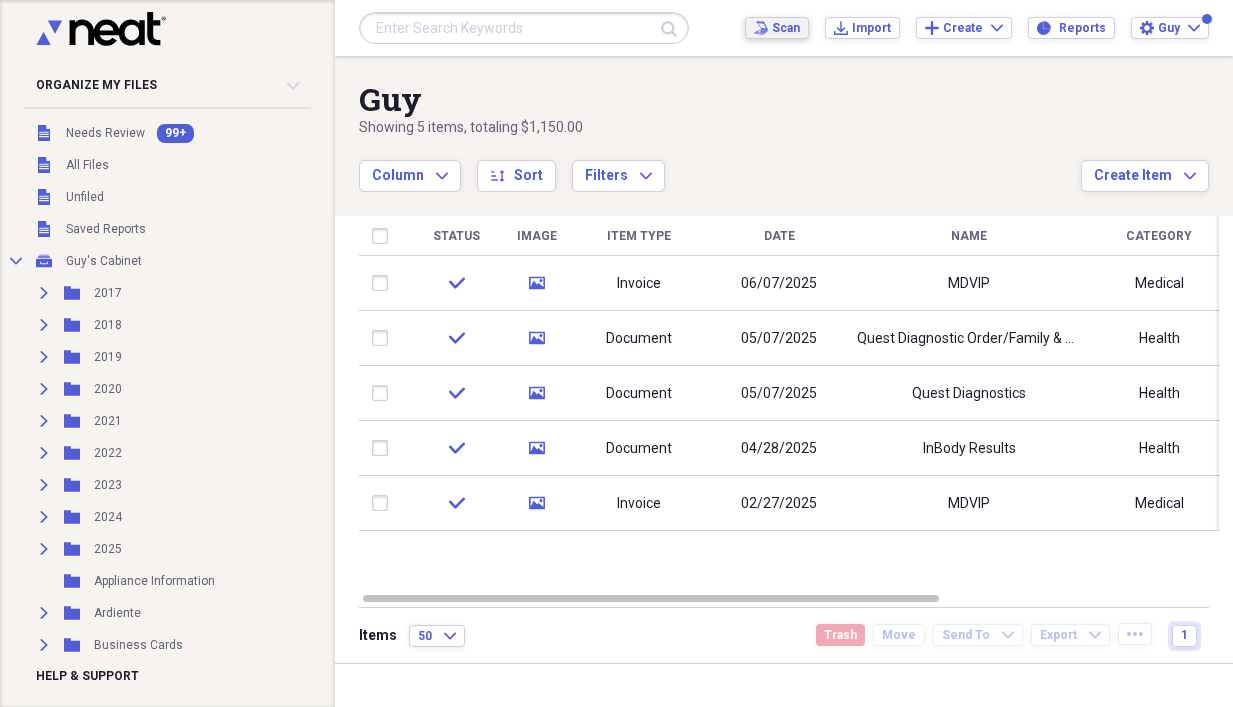 click on "Scan" at bounding box center (786, 28) 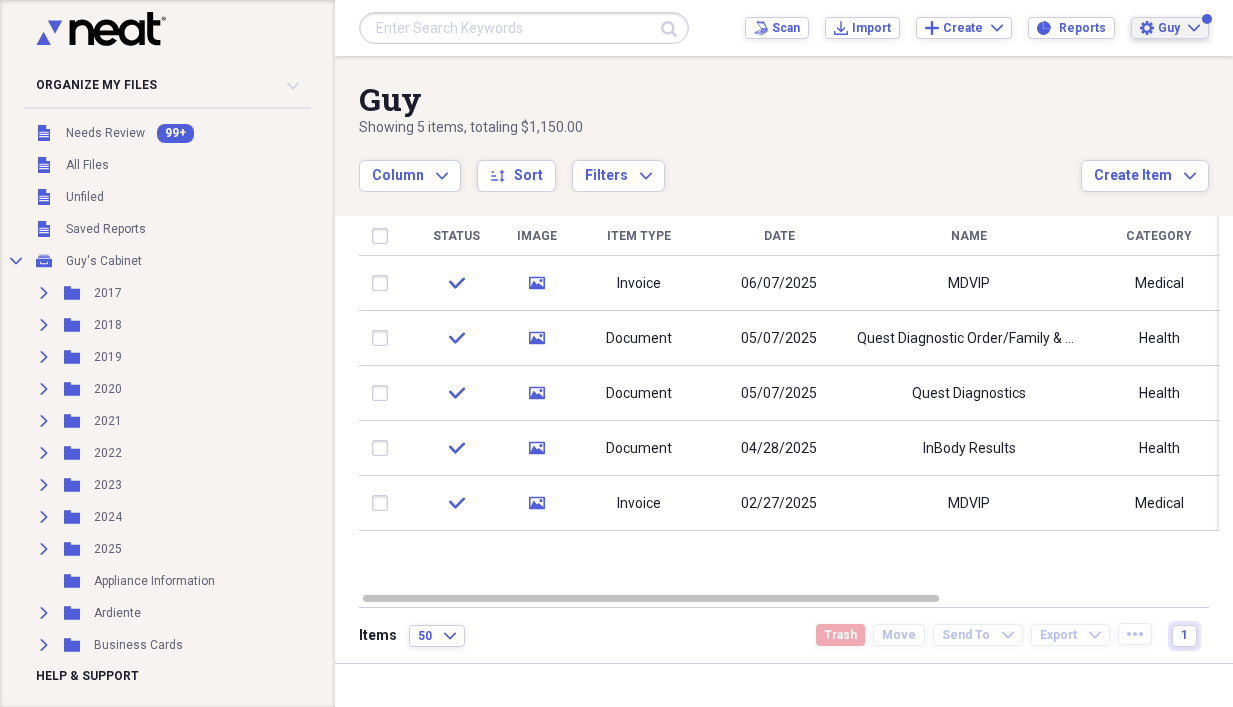 click 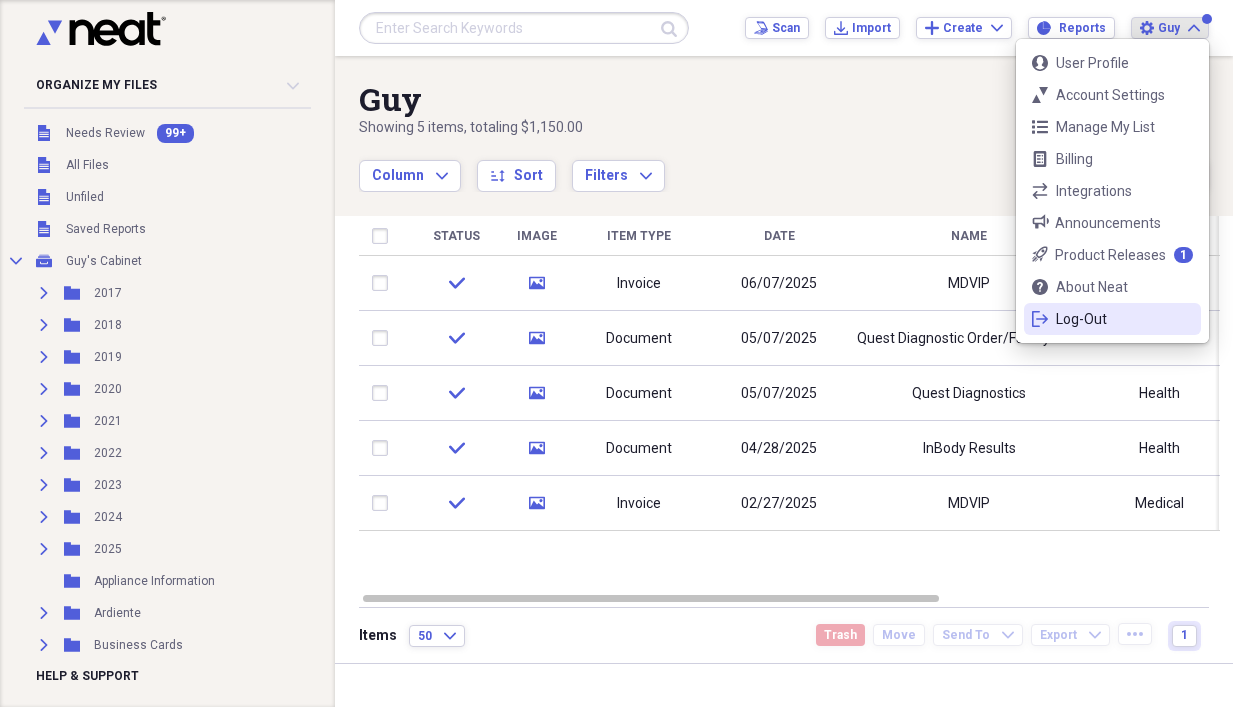 click on "Log-Out" at bounding box center [1112, 319] 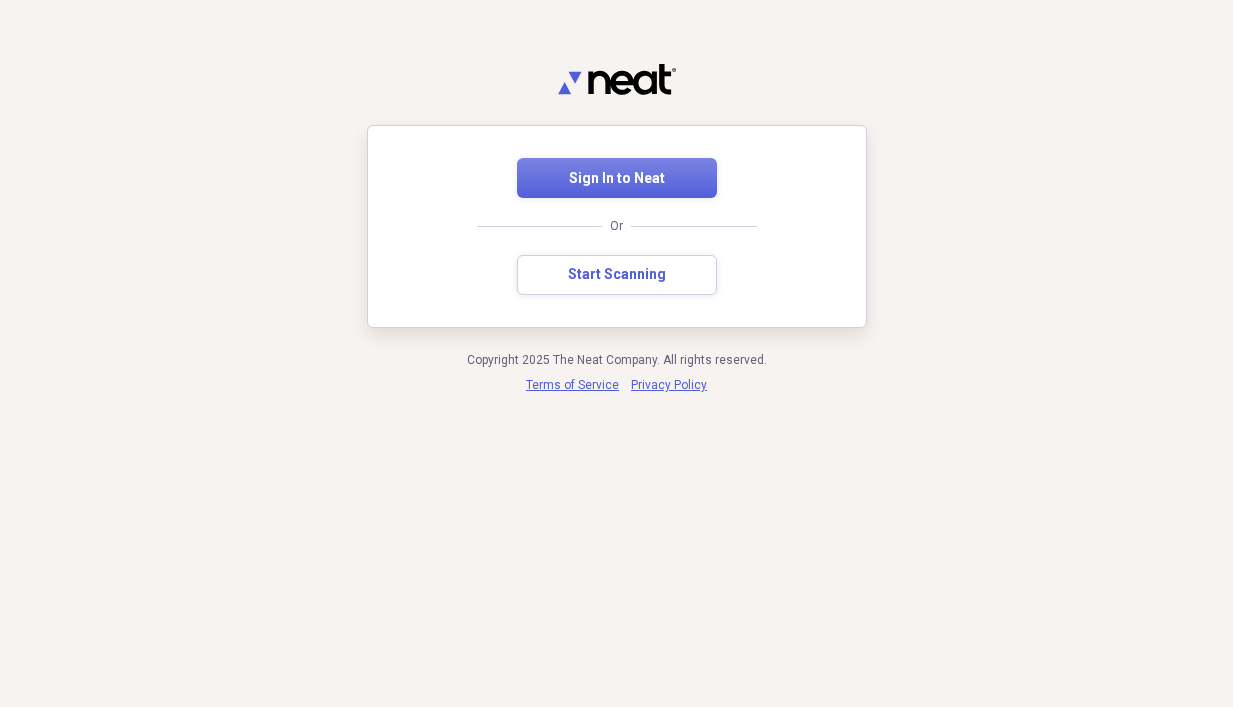 scroll, scrollTop: 0, scrollLeft: 0, axis: both 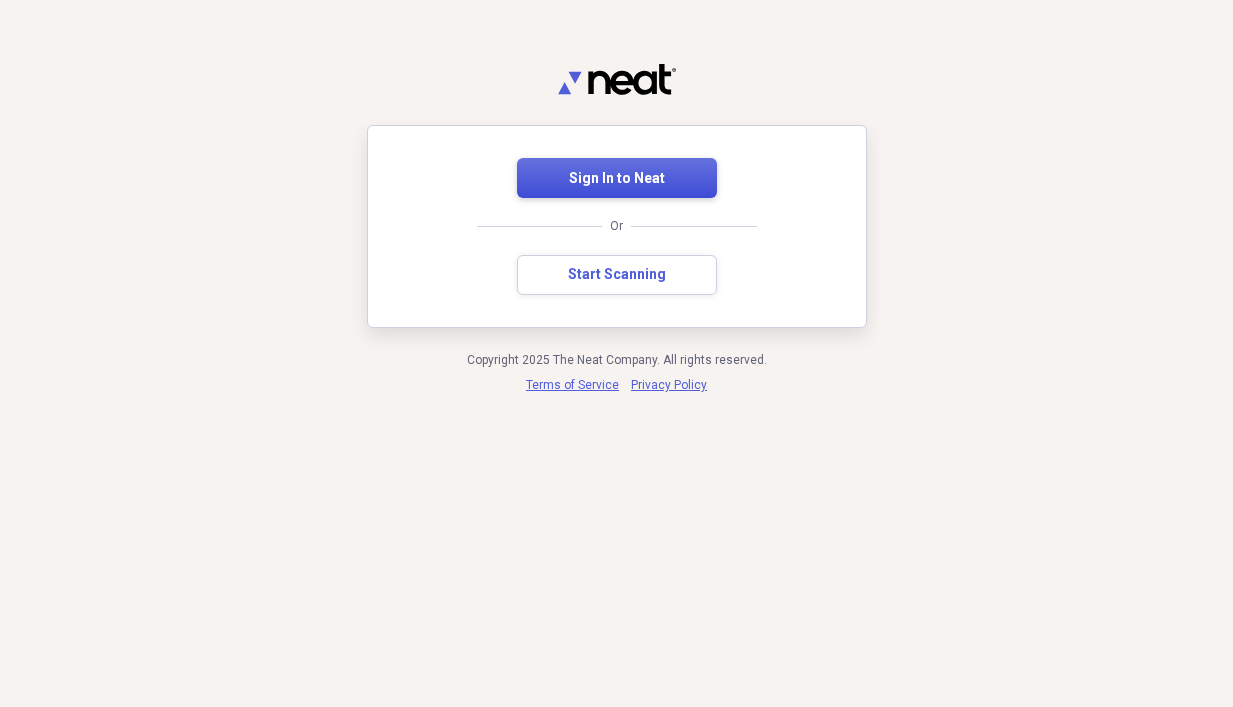 click on "Sign In to Neat" at bounding box center [617, 179] 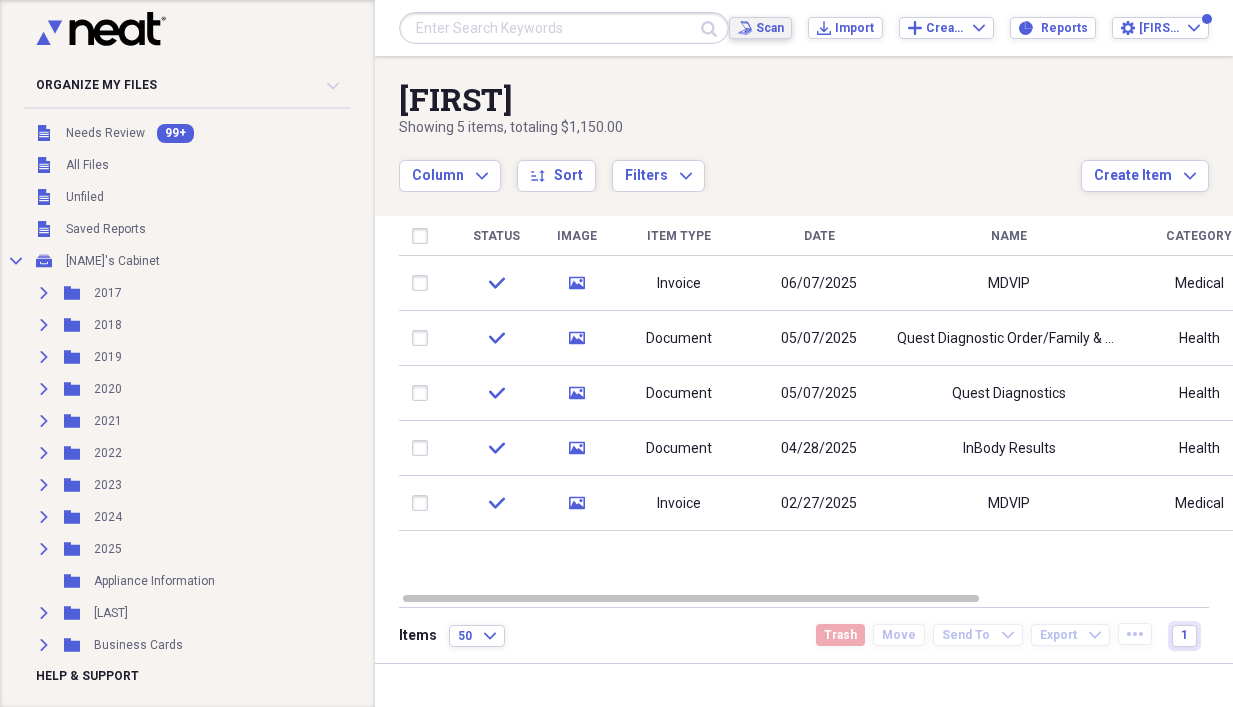 click on "Scan" 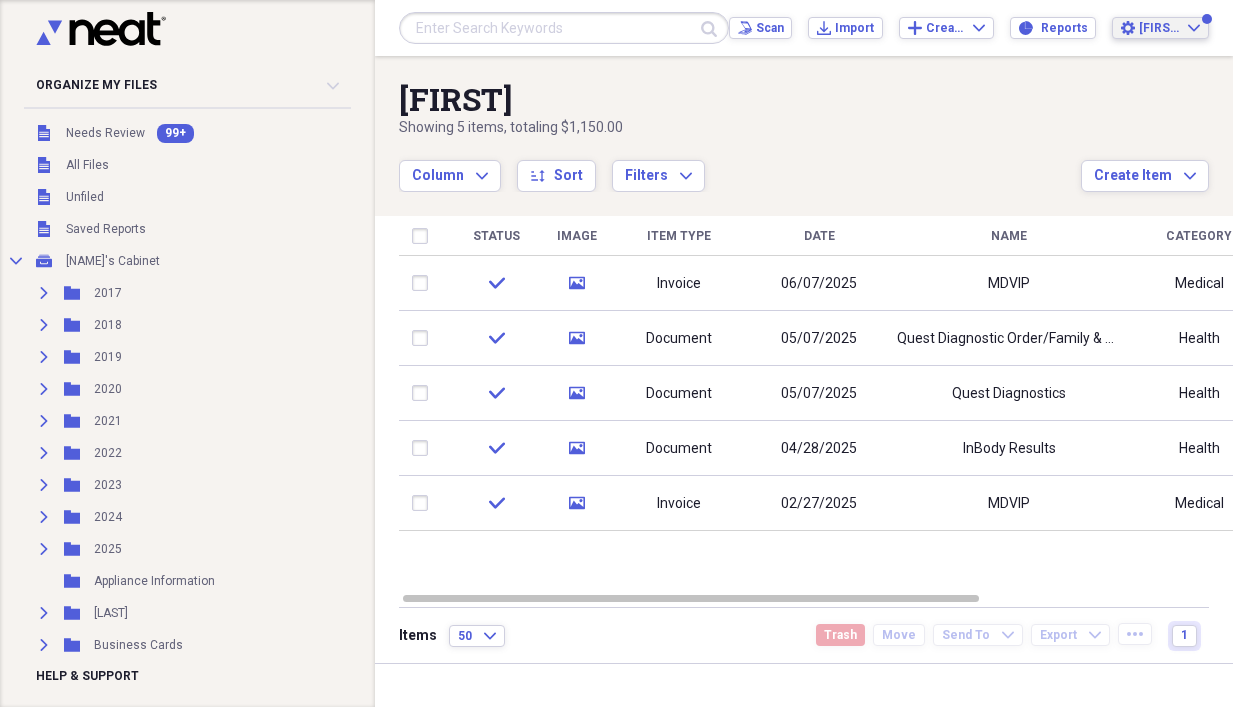 click 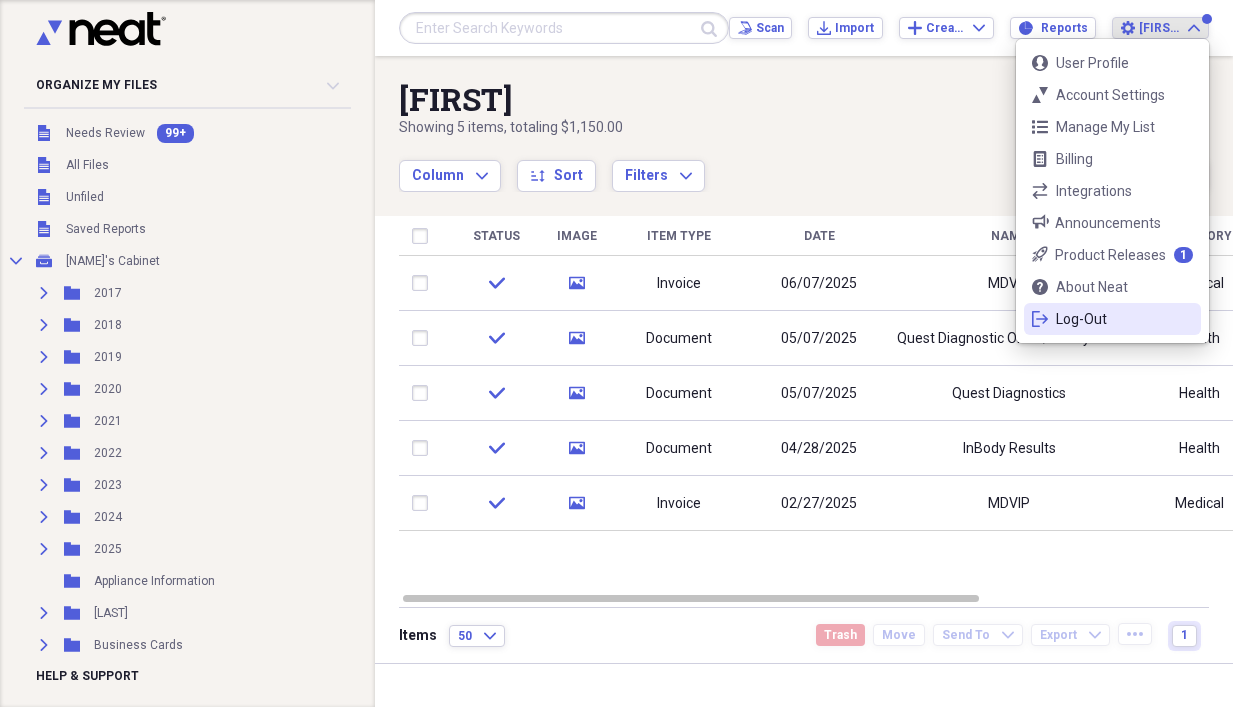 click on "logout Log-Out" at bounding box center (1112, 319) 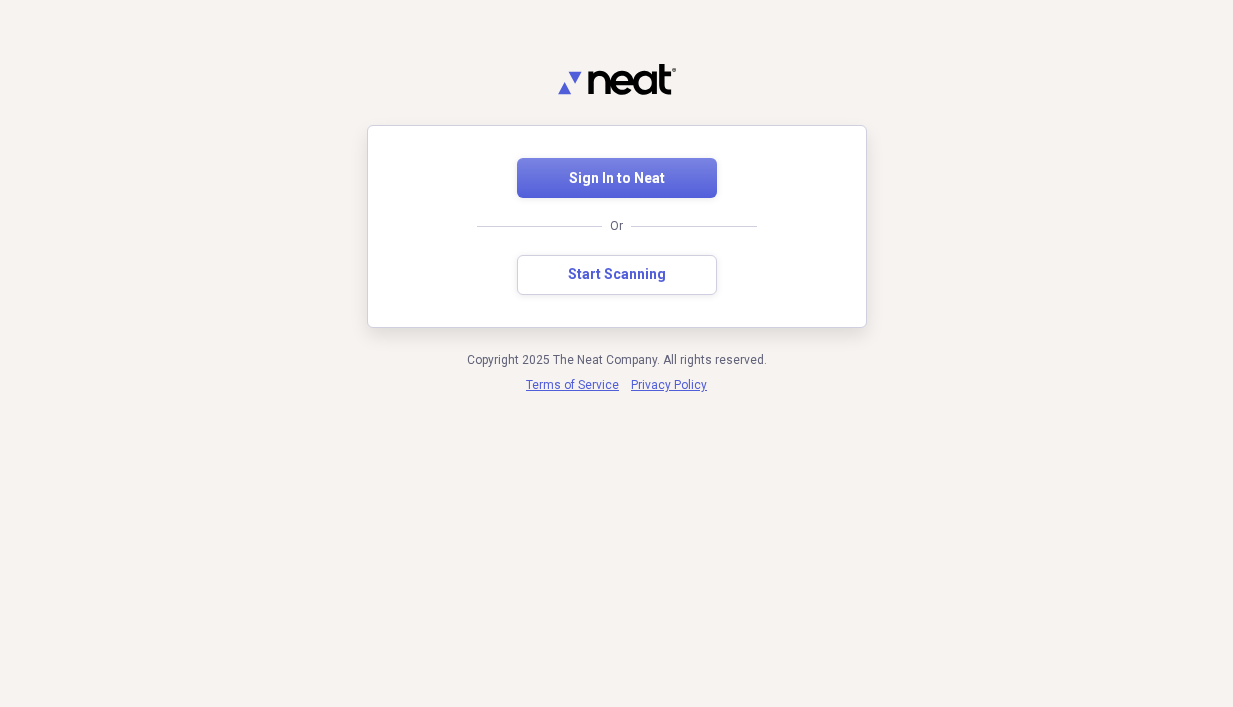scroll, scrollTop: 0, scrollLeft: 0, axis: both 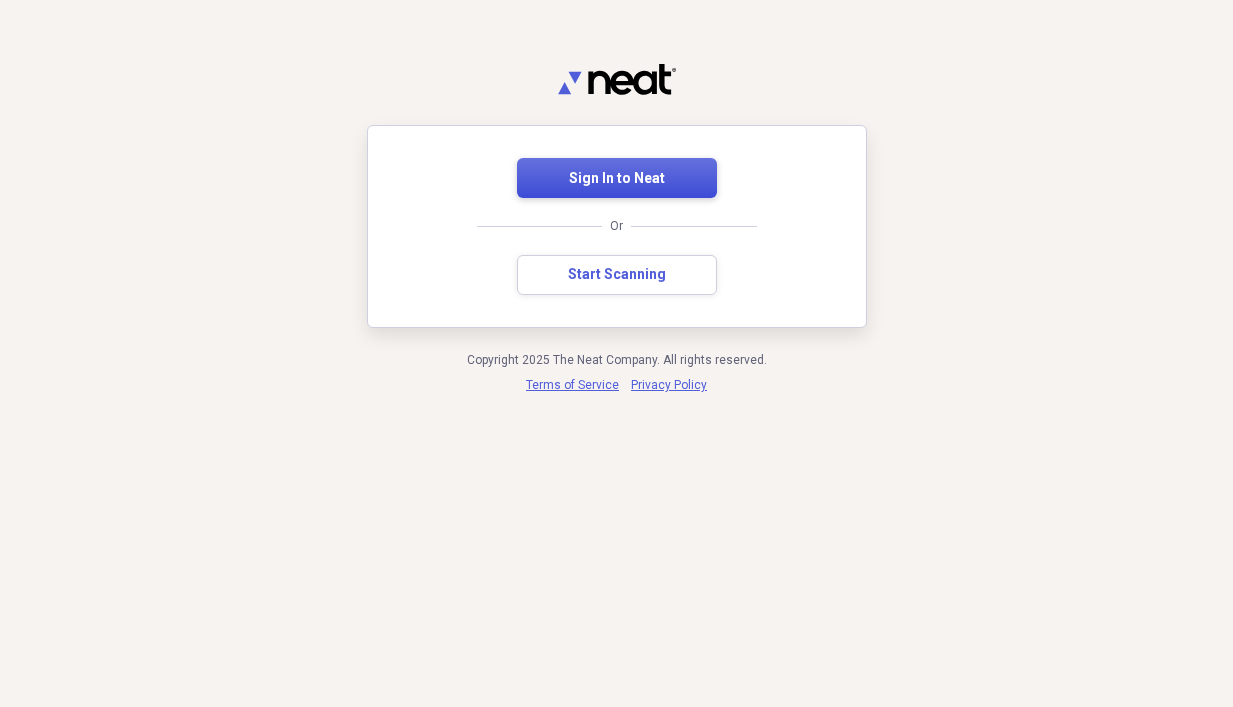 click on "Sign In to Neat" at bounding box center (617, 179) 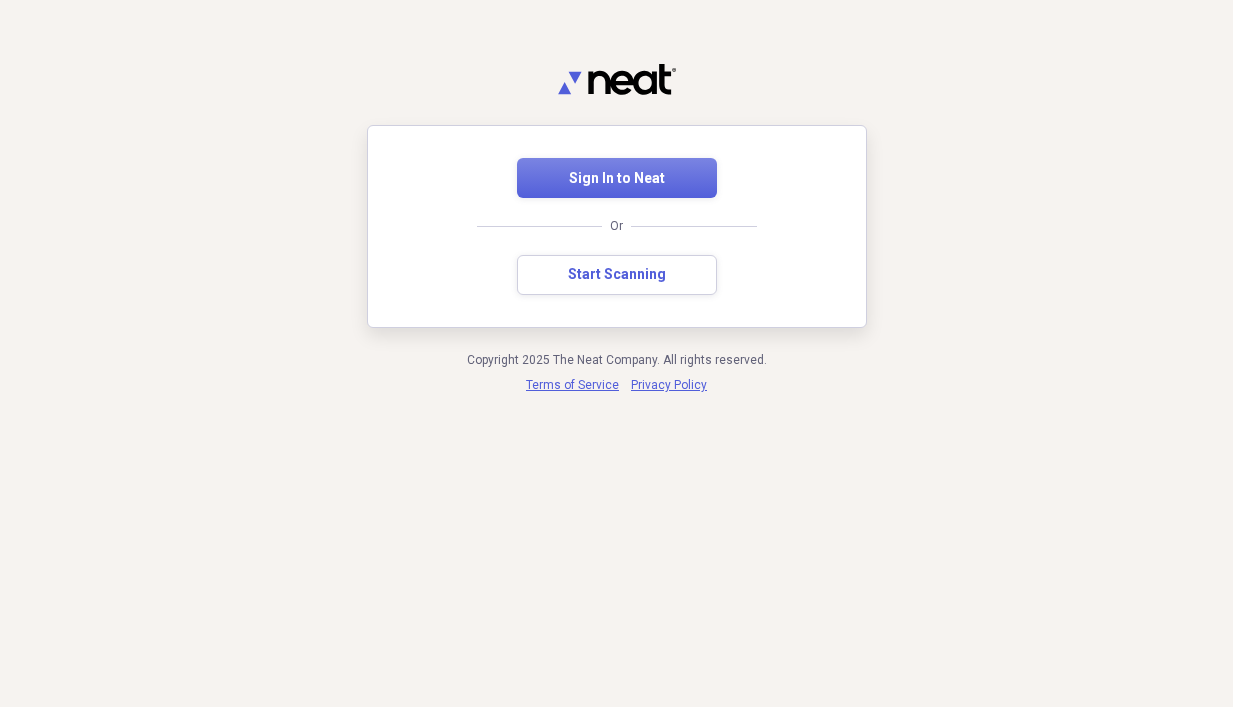 scroll, scrollTop: 0, scrollLeft: 0, axis: both 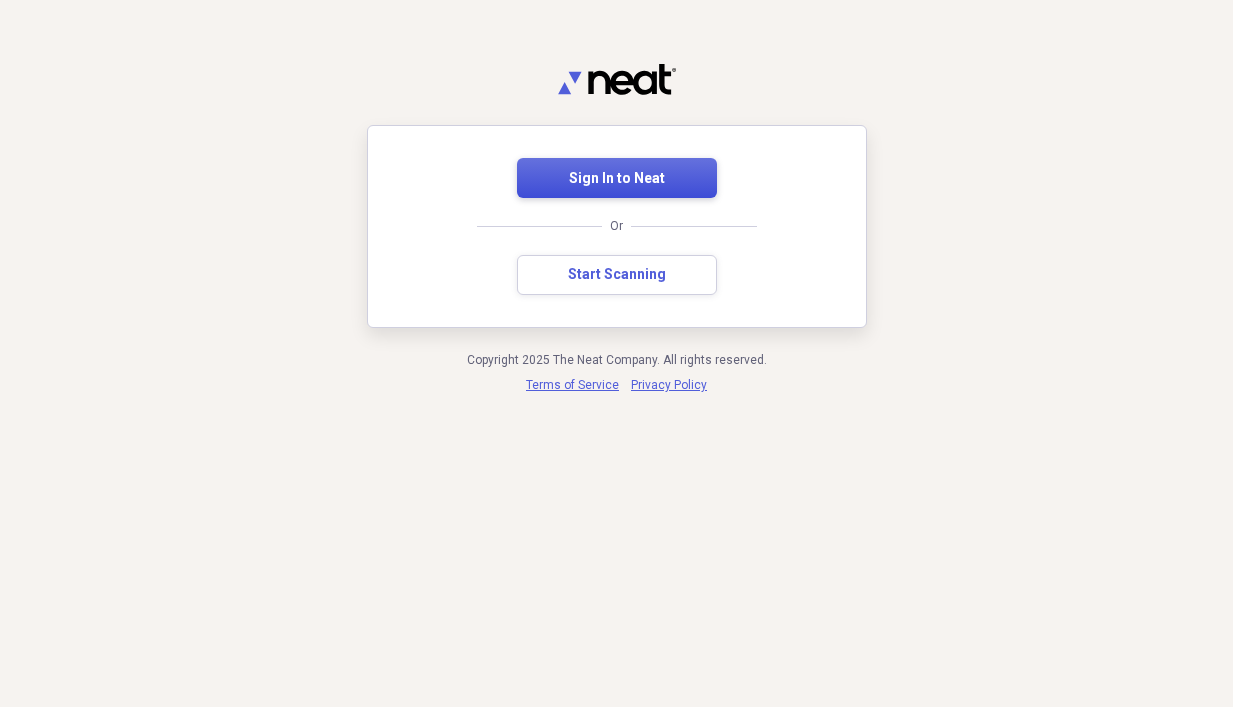 click on "Sign In to Neat" at bounding box center (617, 179) 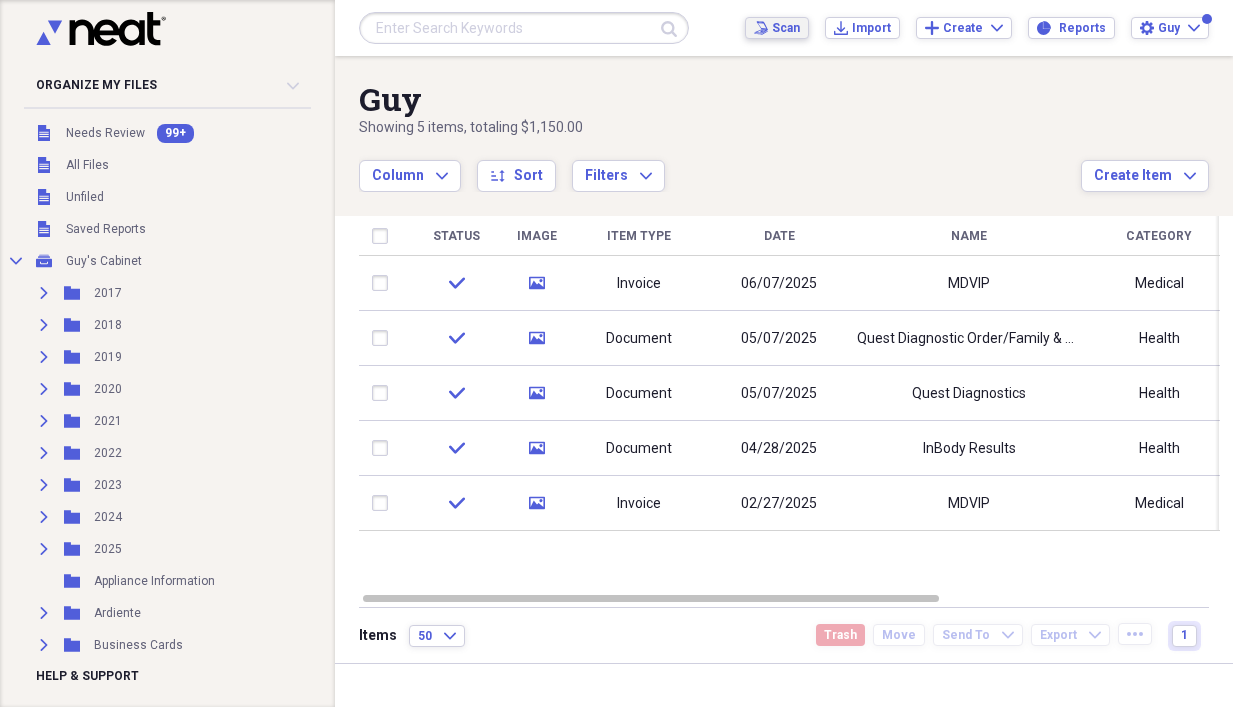 click on "Scan" at bounding box center (786, 28) 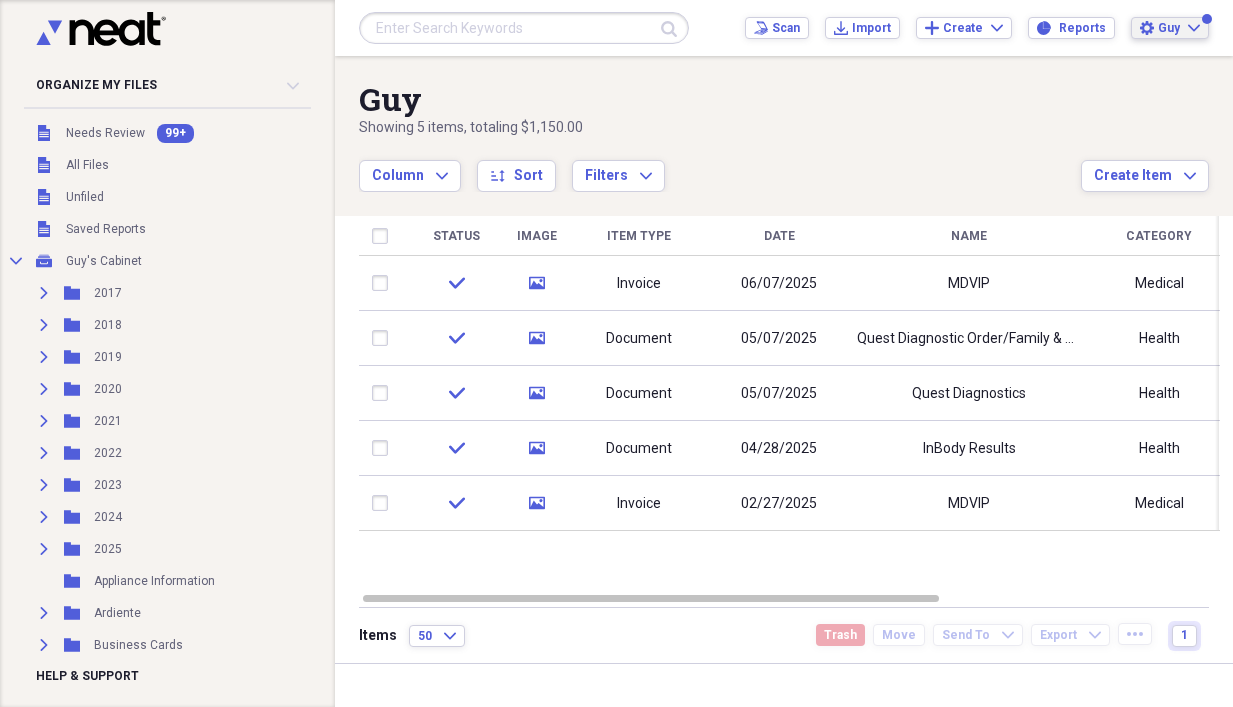 click on "Expand" 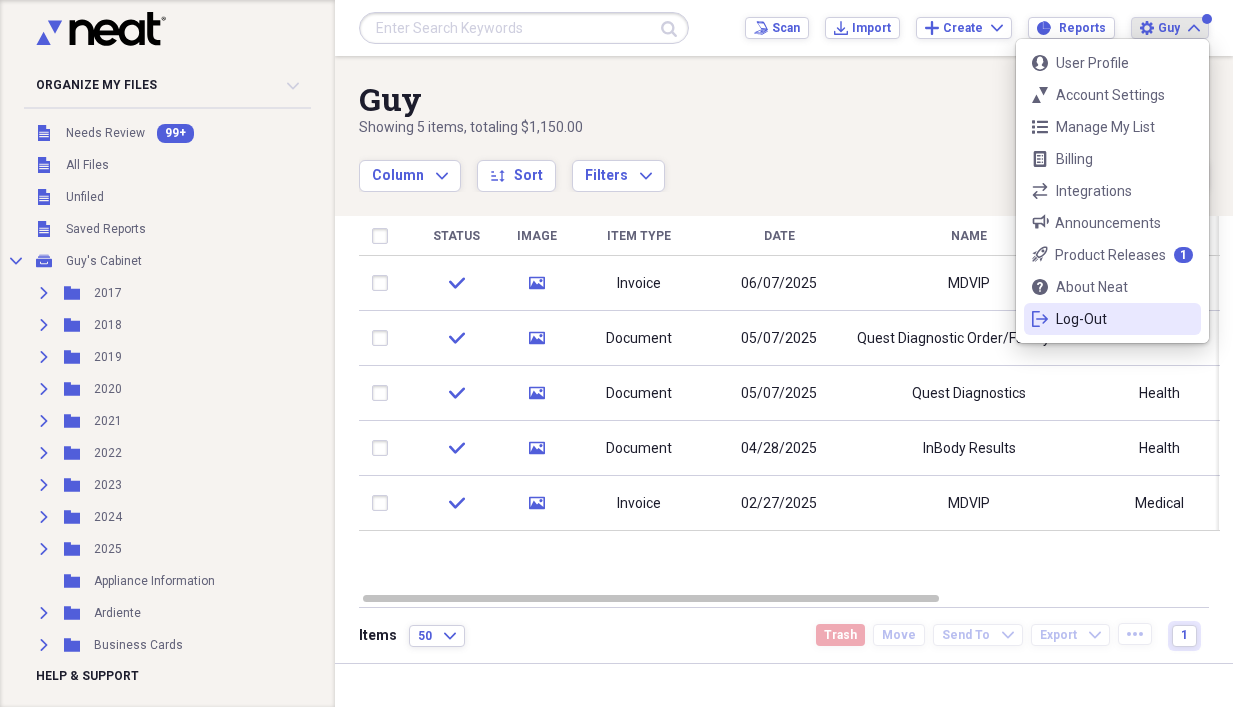 click on "Log-Out" at bounding box center (1112, 319) 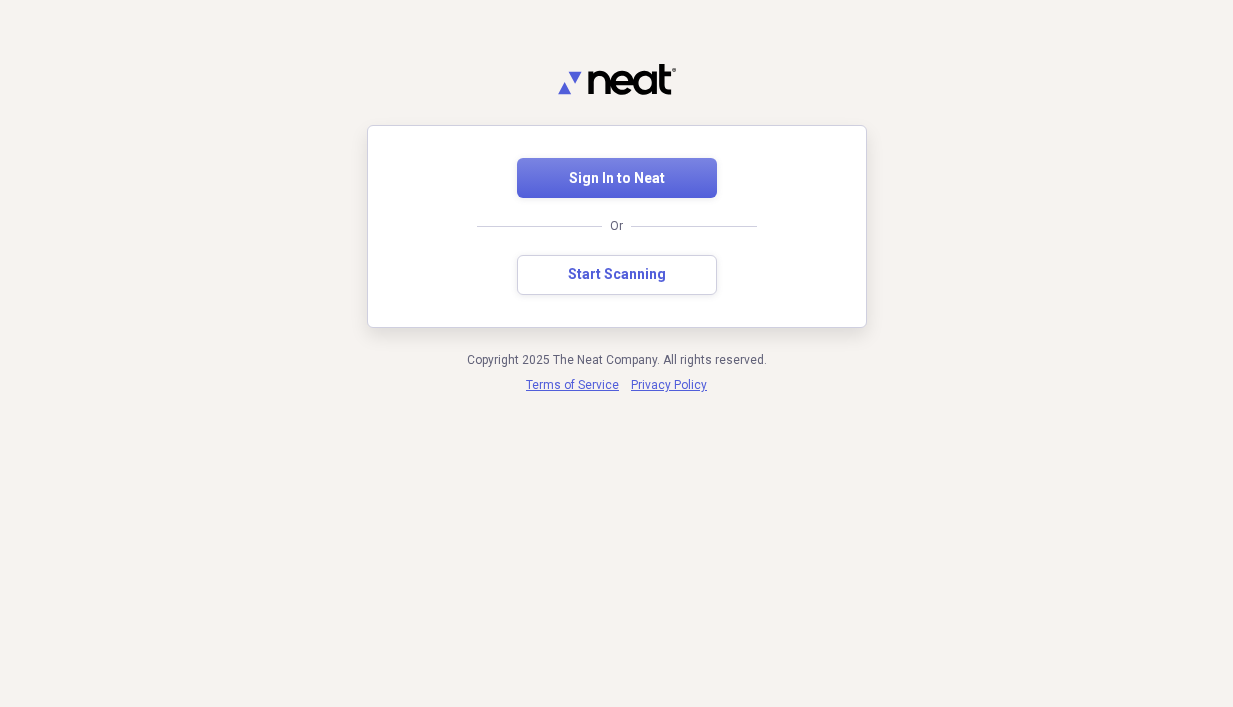 scroll, scrollTop: 0, scrollLeft: 0, axis: both 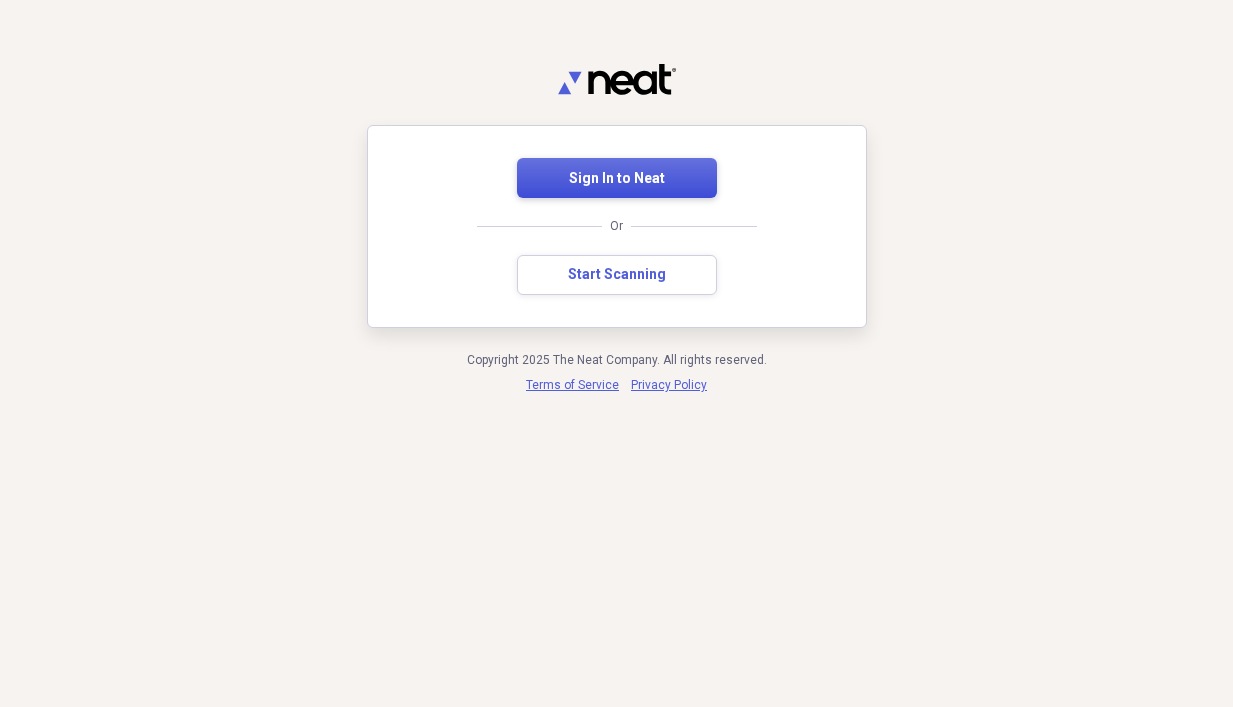 click on "Sign In to Neat" at bounding box center [617, 178] 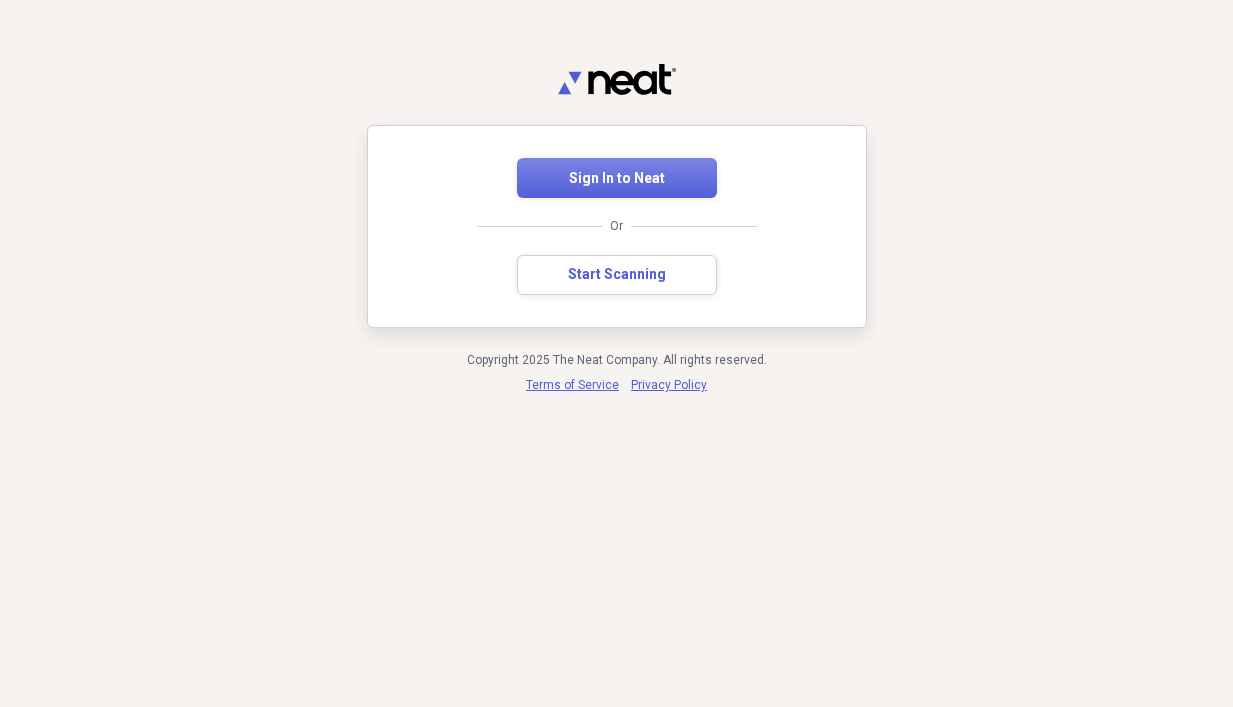 scroll, scrollTop: 0, scrollLeft: 0, axis: both 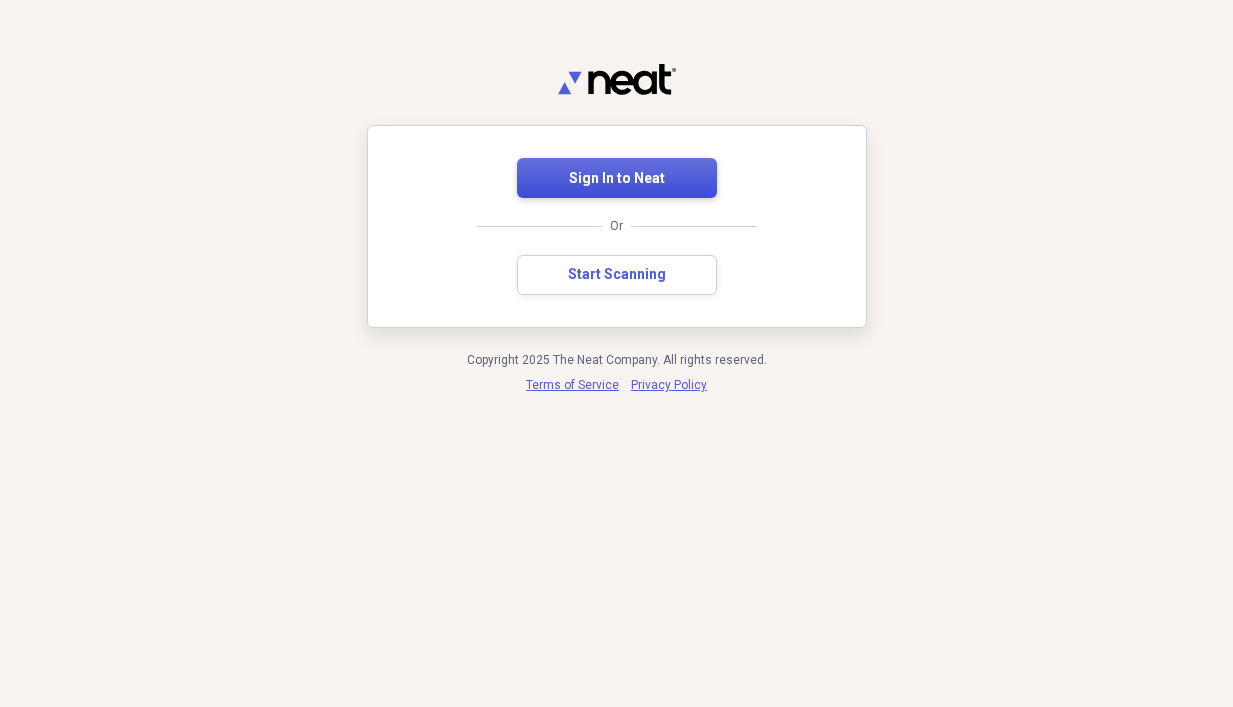 click on "Sign In to Neat" at bounding box center (617, 179) 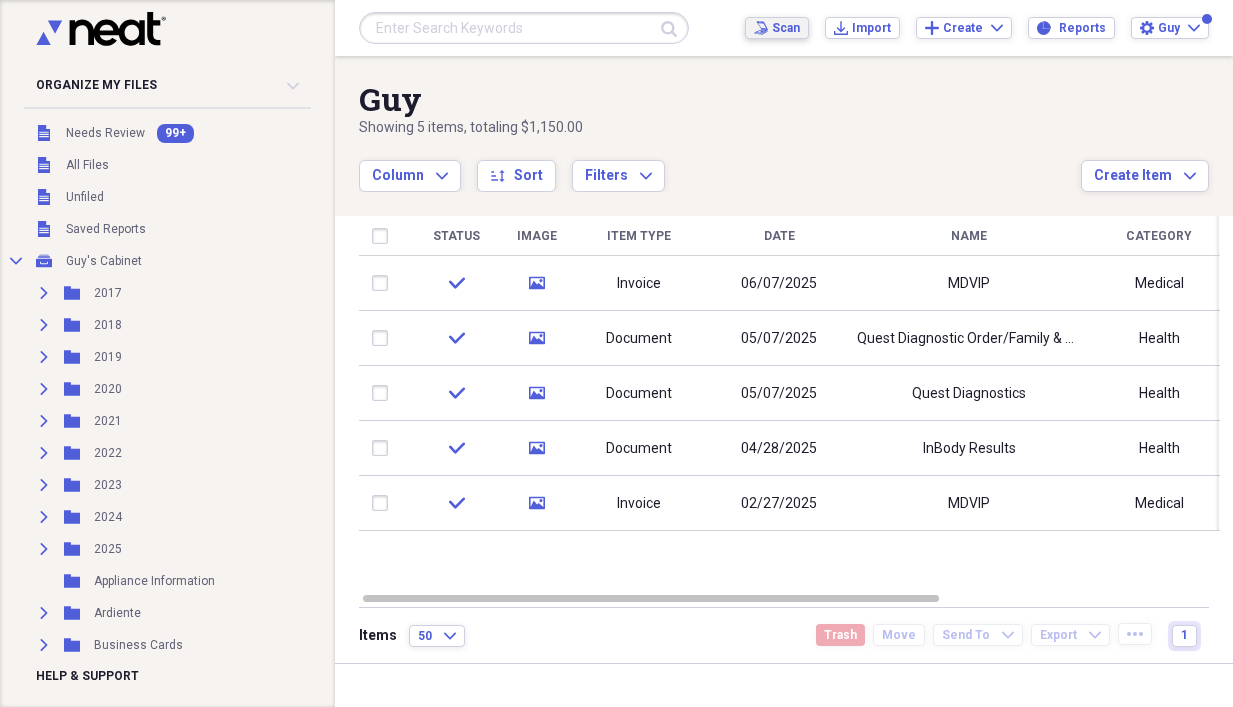 click on "Scan Scan" at bounding box center [777, 28] 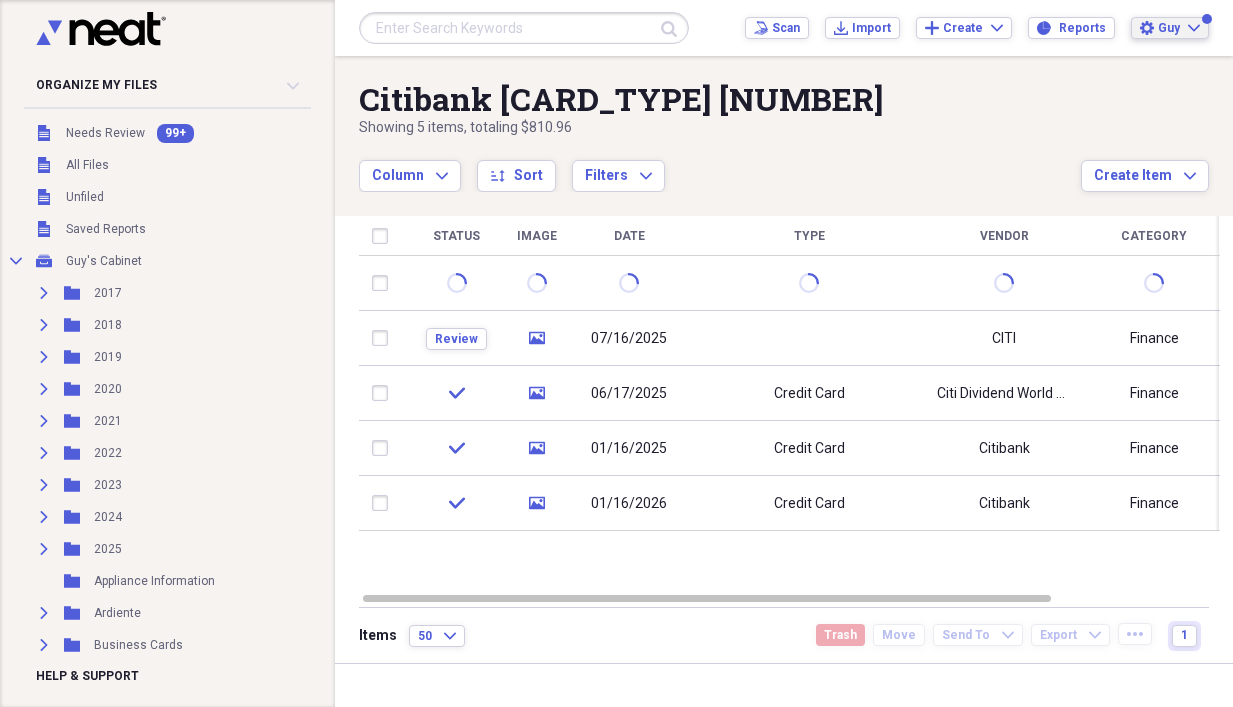 click on "Expand" 